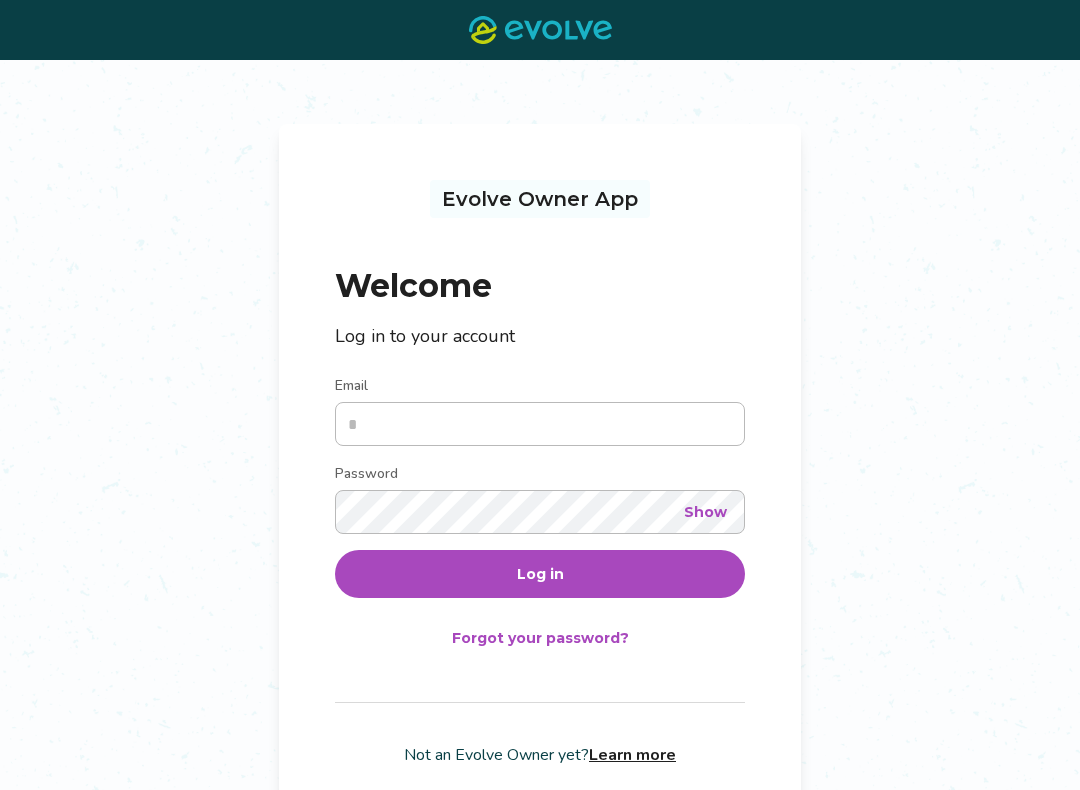 scroll, scrollTop: 0, scrollLeft: 0, axis: both 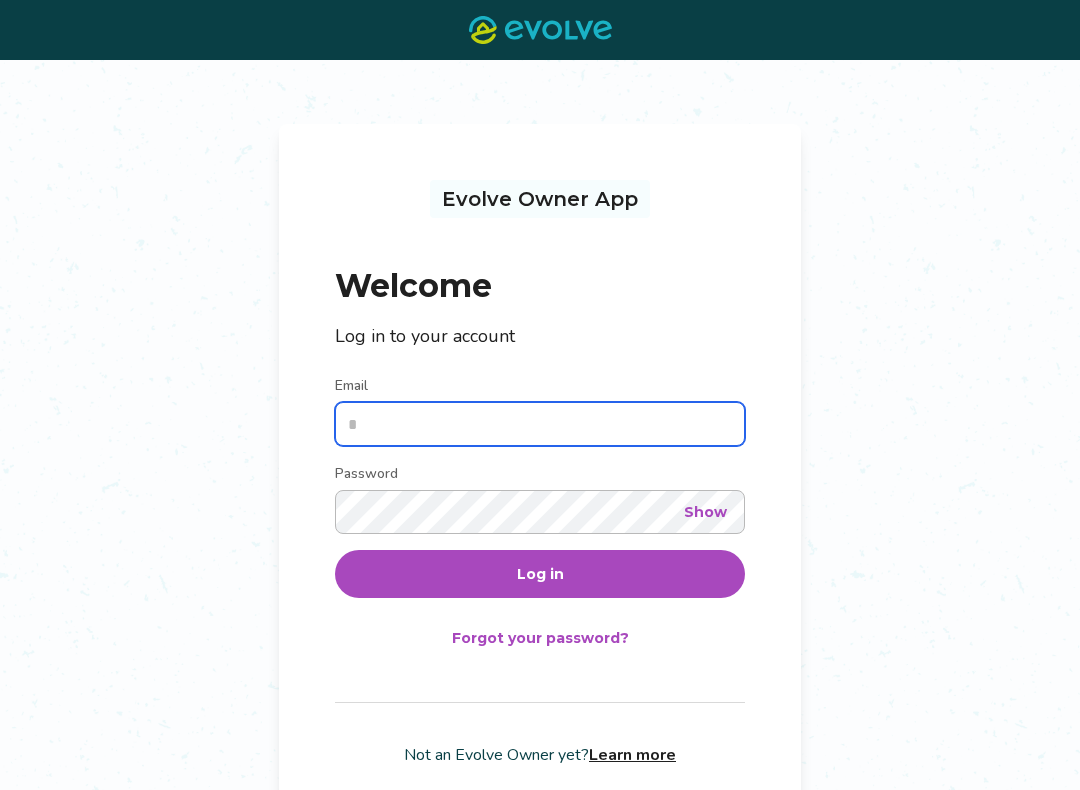 type on "**********" 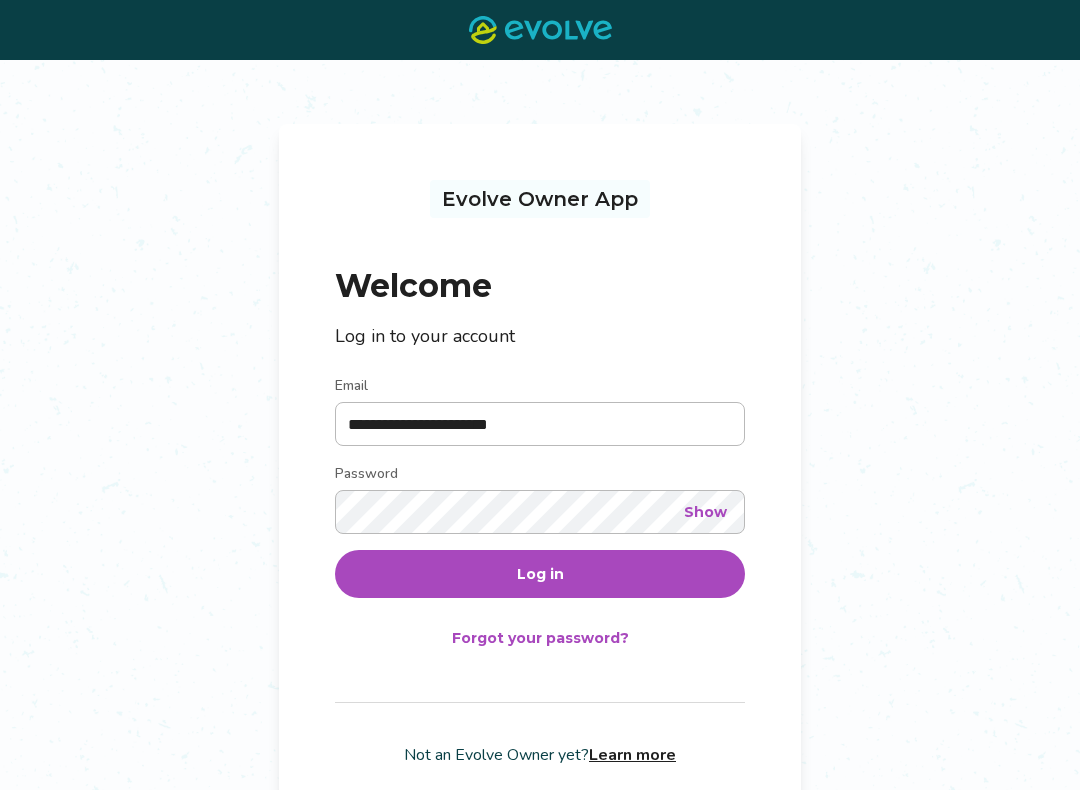 click on "Log in" at bounding box center [540, 574] 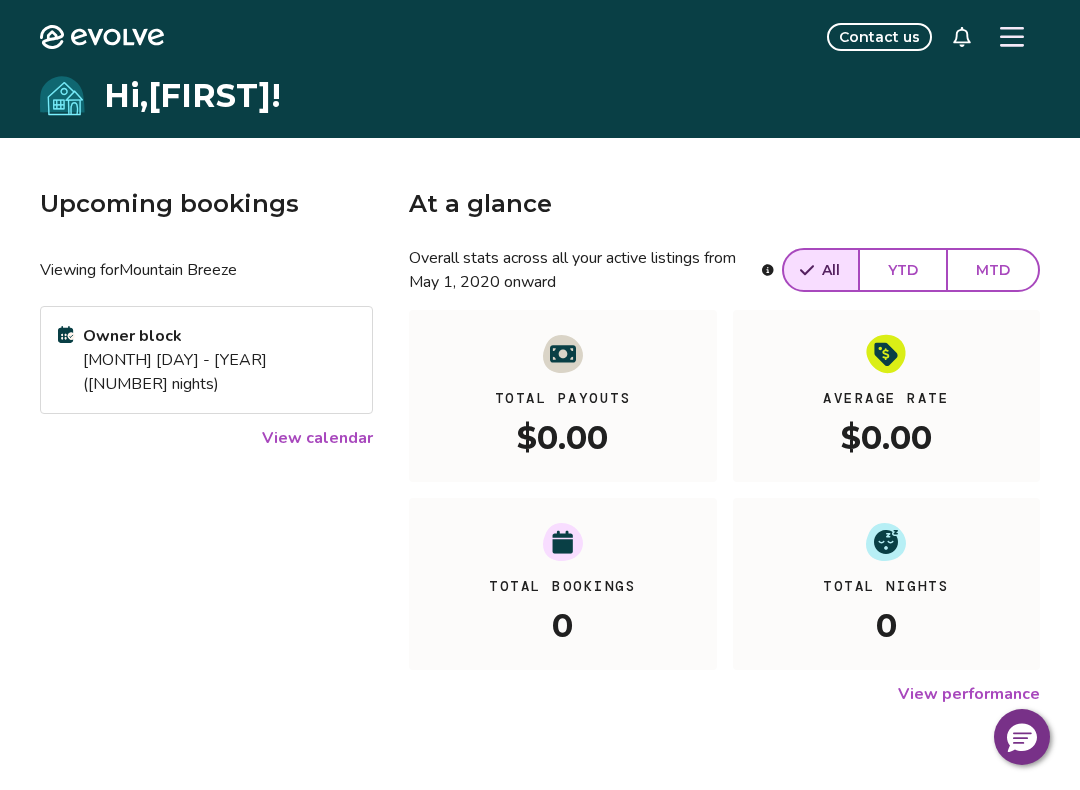 click 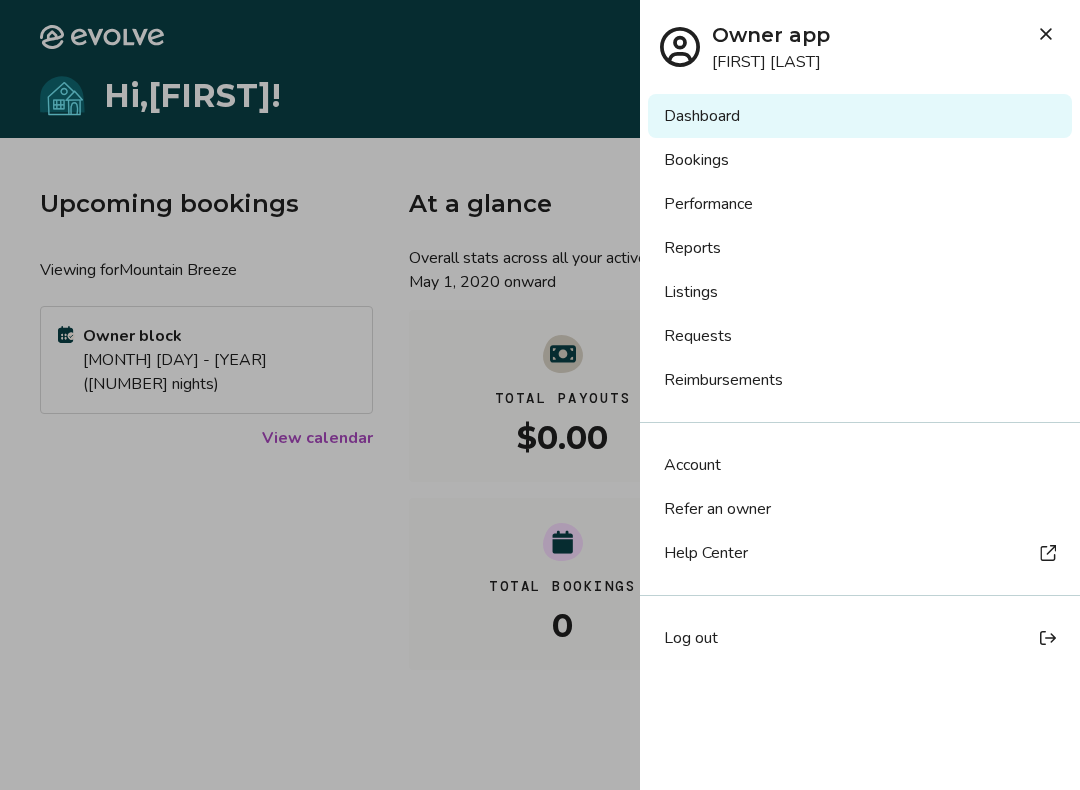 click on "Listings" at bounding box center (860, 292) 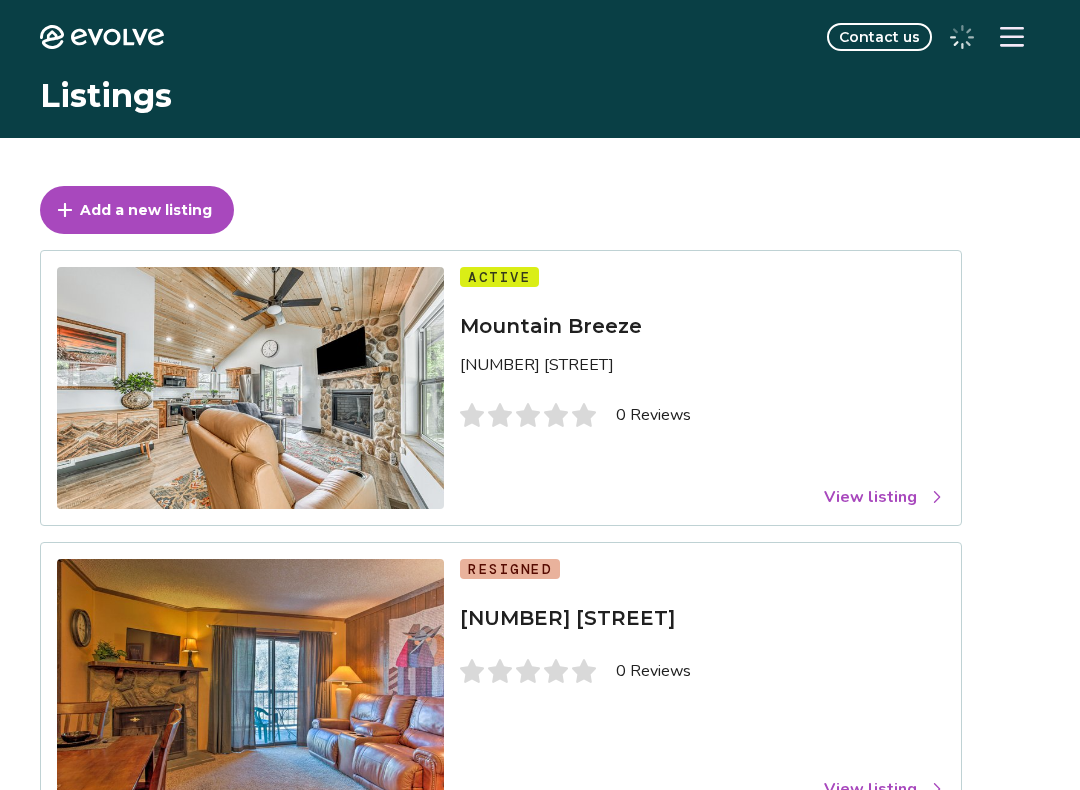 scroll, scrollTop: 0, scrollLeft: 0, axis: both 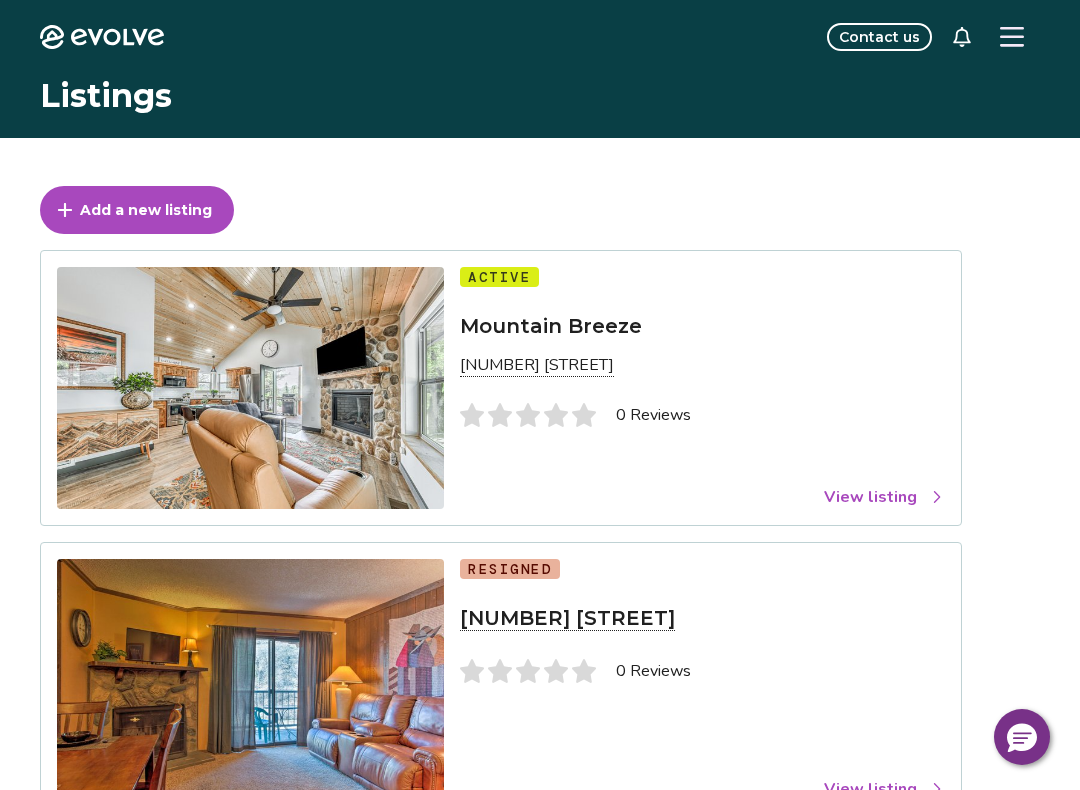 click on "View listing" at bounding box center (884, 497) 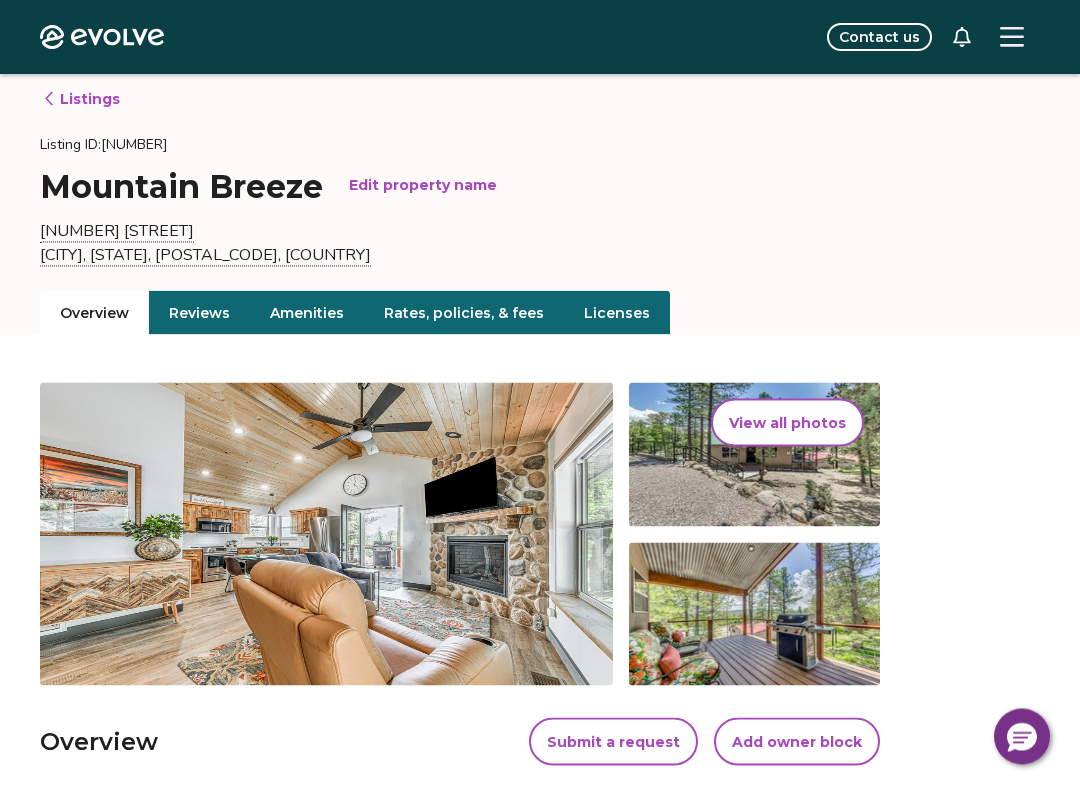 scroll, scrollTop: 0, scrollLeft: 0, axis: both 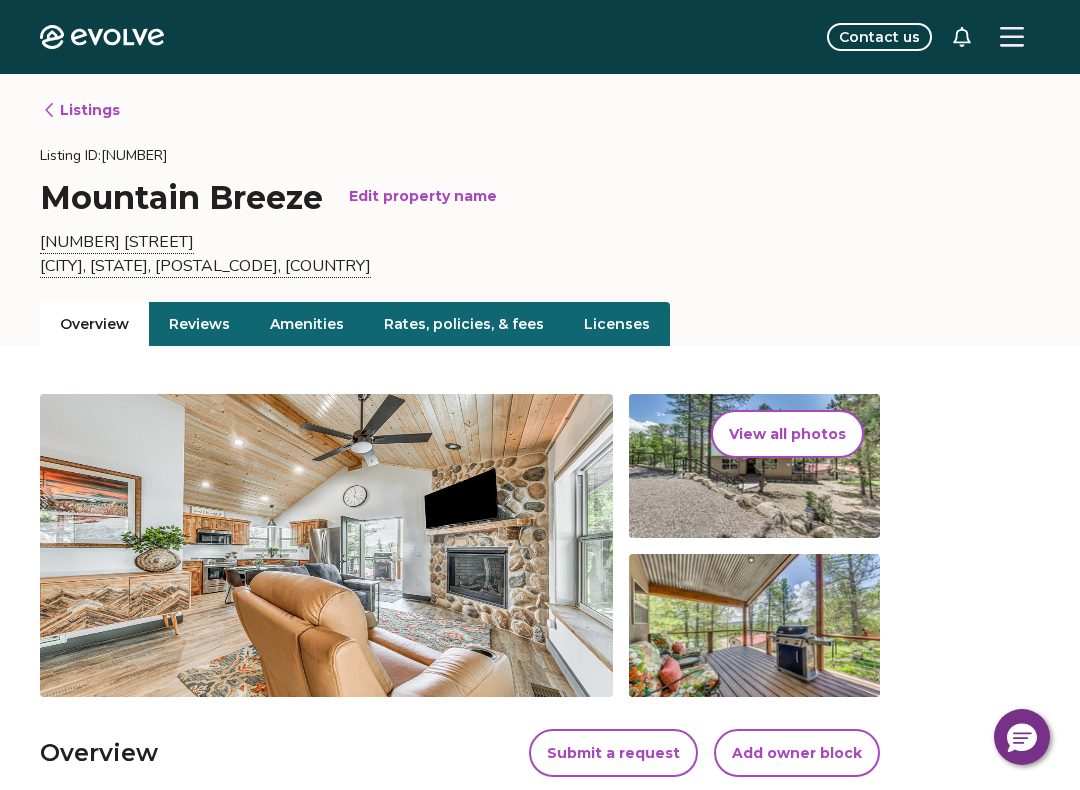 click on "Amenities" at bounding box center (307, 324) 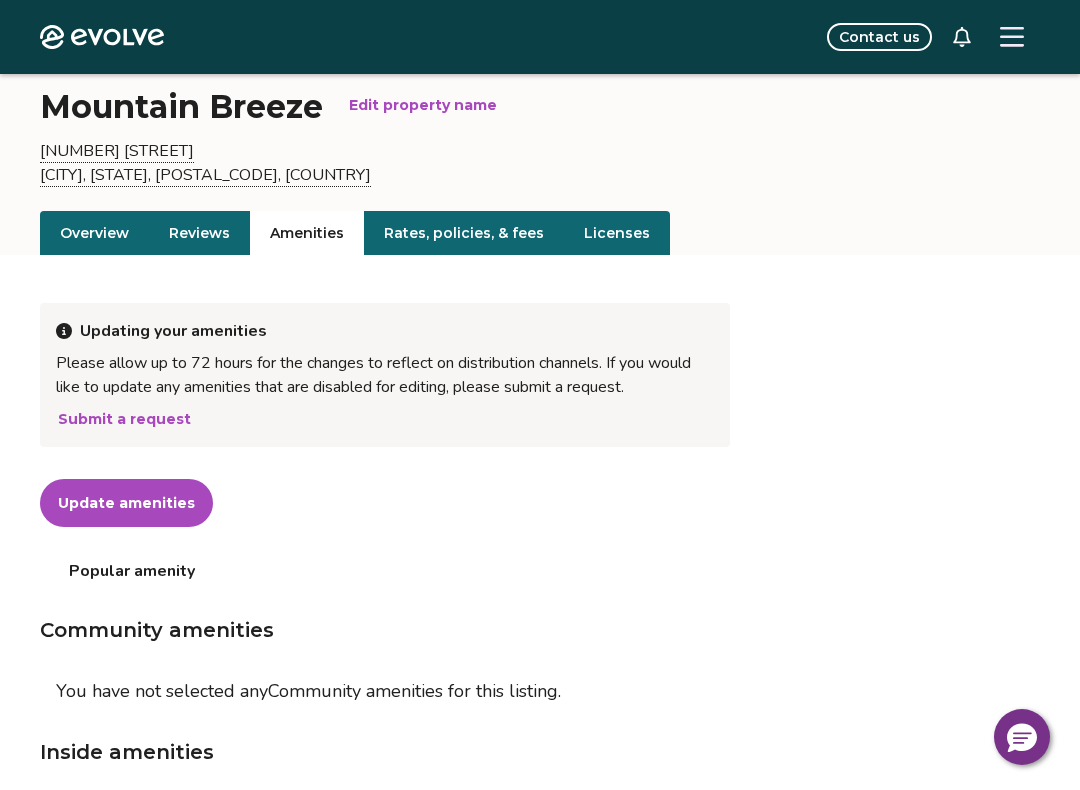 scroll, scrollTop: 0, scrollLeft: 0, axis: both 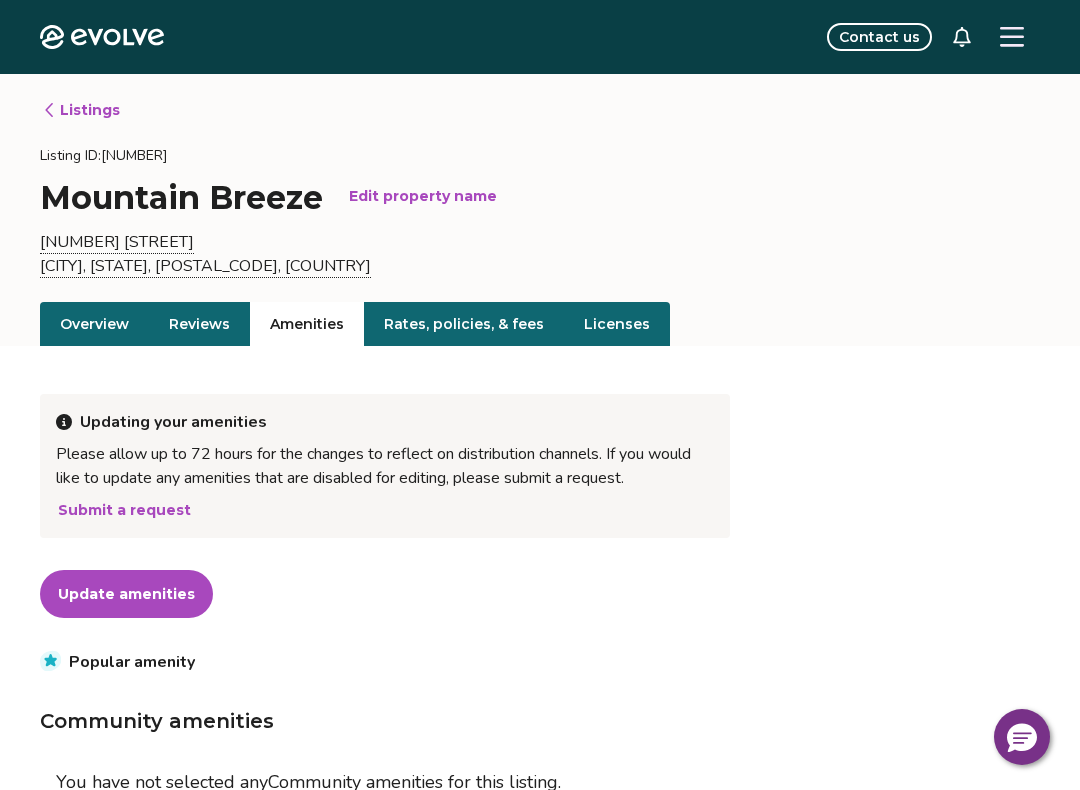 click on "Rates, policies, & fees" at bounding box center [464, 324] 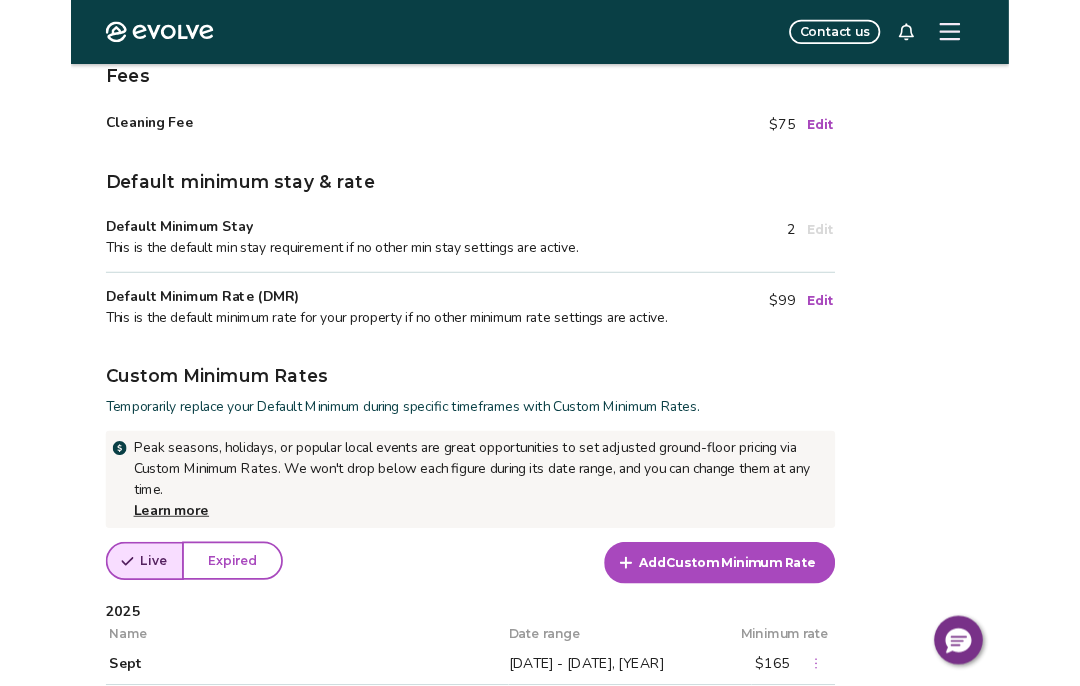 scroll, scrollTop: 312, scrollLeft: 0, axis: vertical 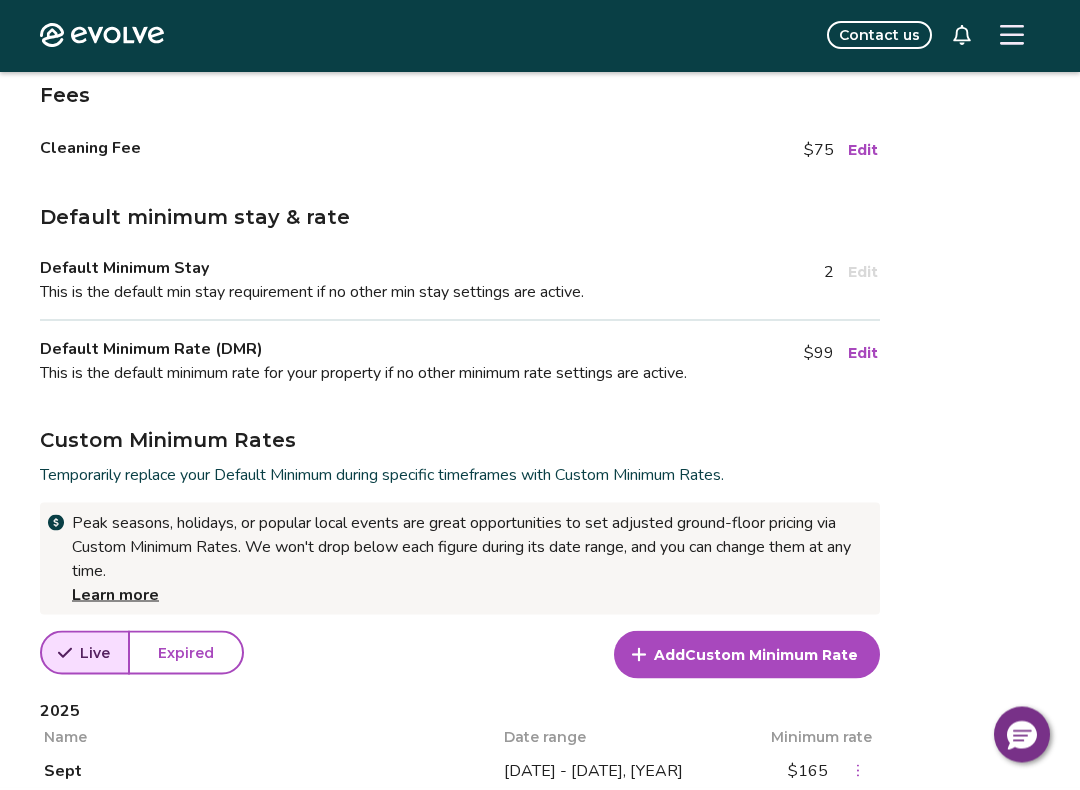click on "$99 Edit" at bounding box center [842, 353] 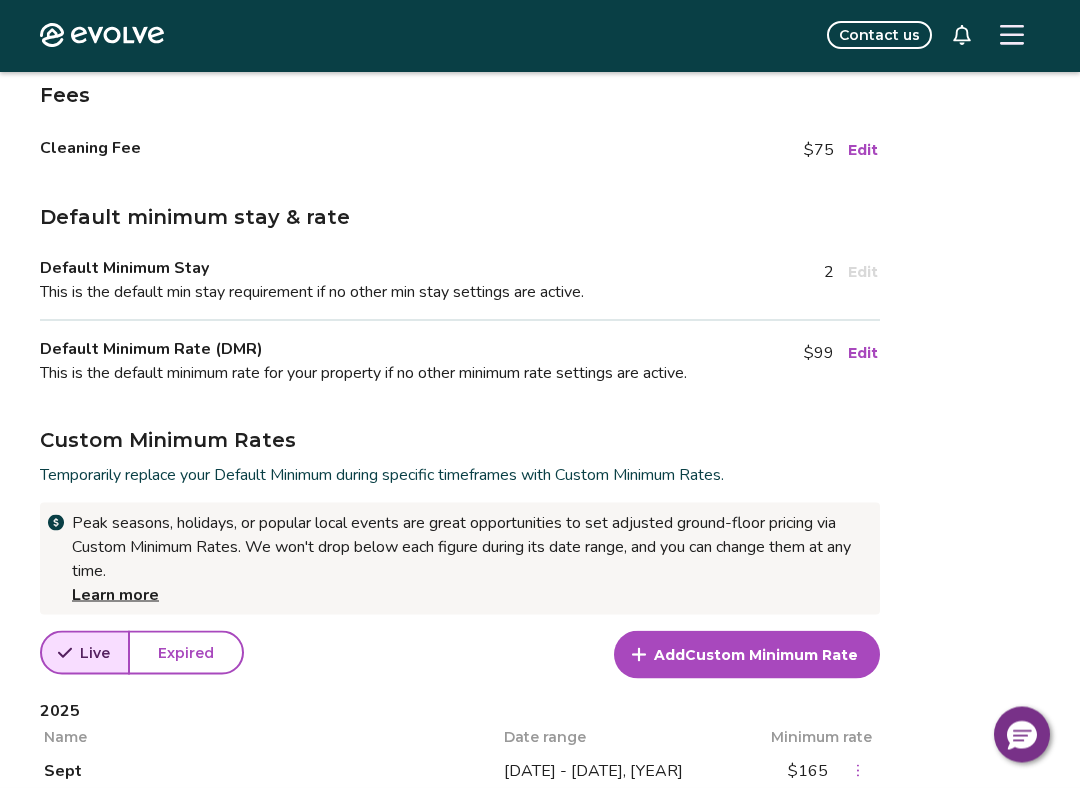 click on "Edit" at bounding box center [863, 355] 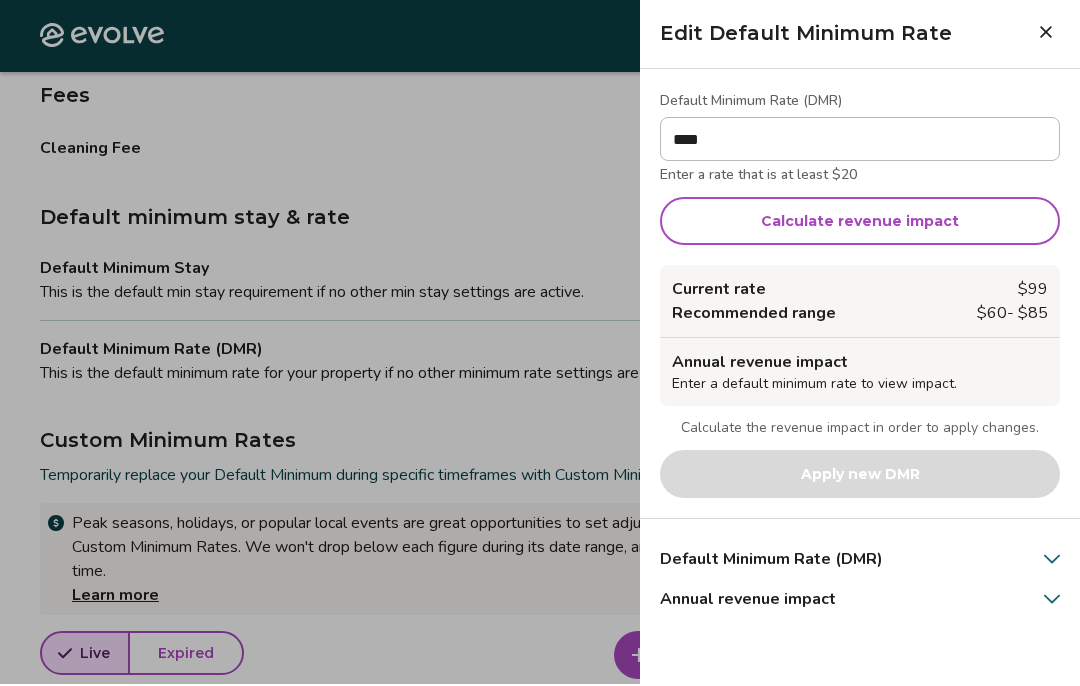 scroll, scrollTop: 315, scrollLeft: 0, axis: vertical 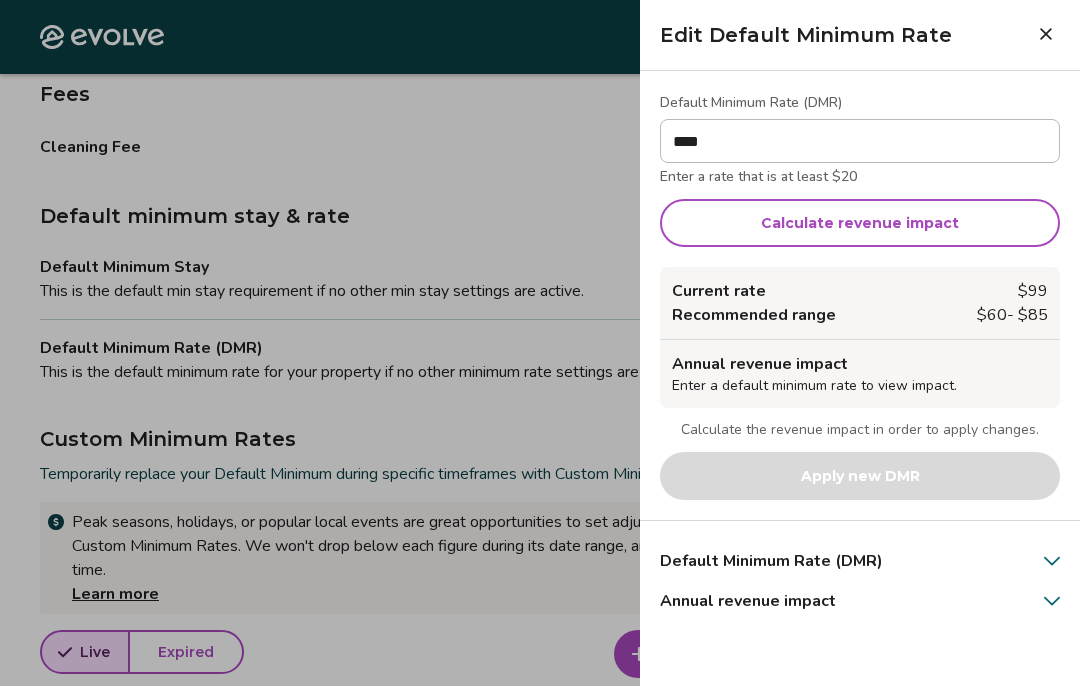 click on "Calculate revenue impact" at bounding box center [860, 223] 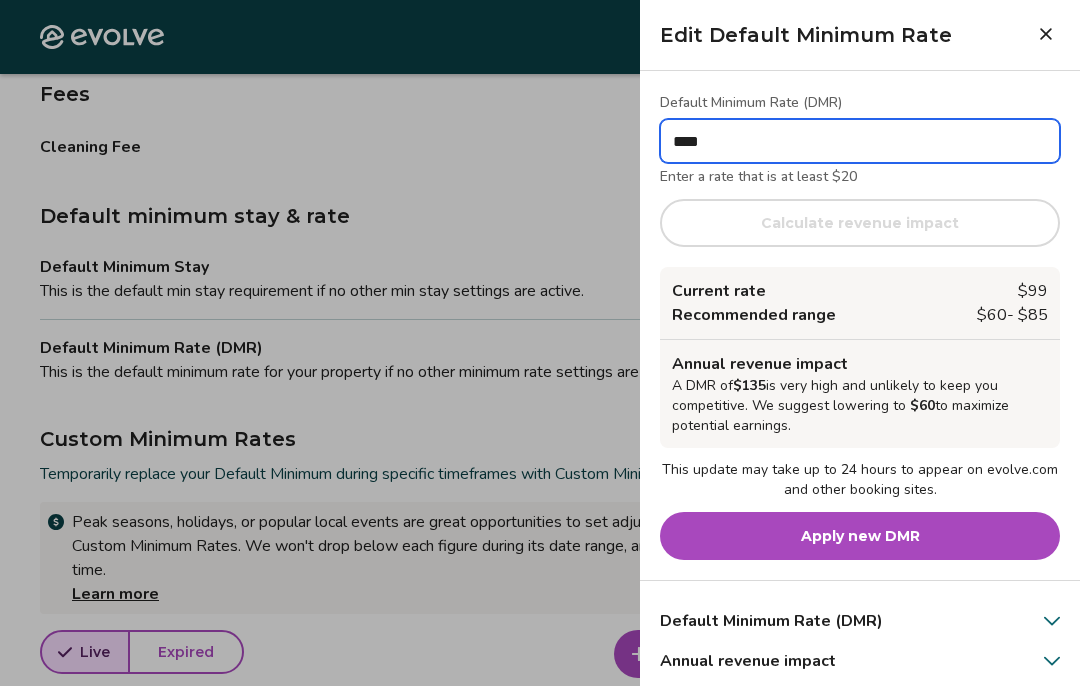 click on "****" at bounding box center (860, 141) 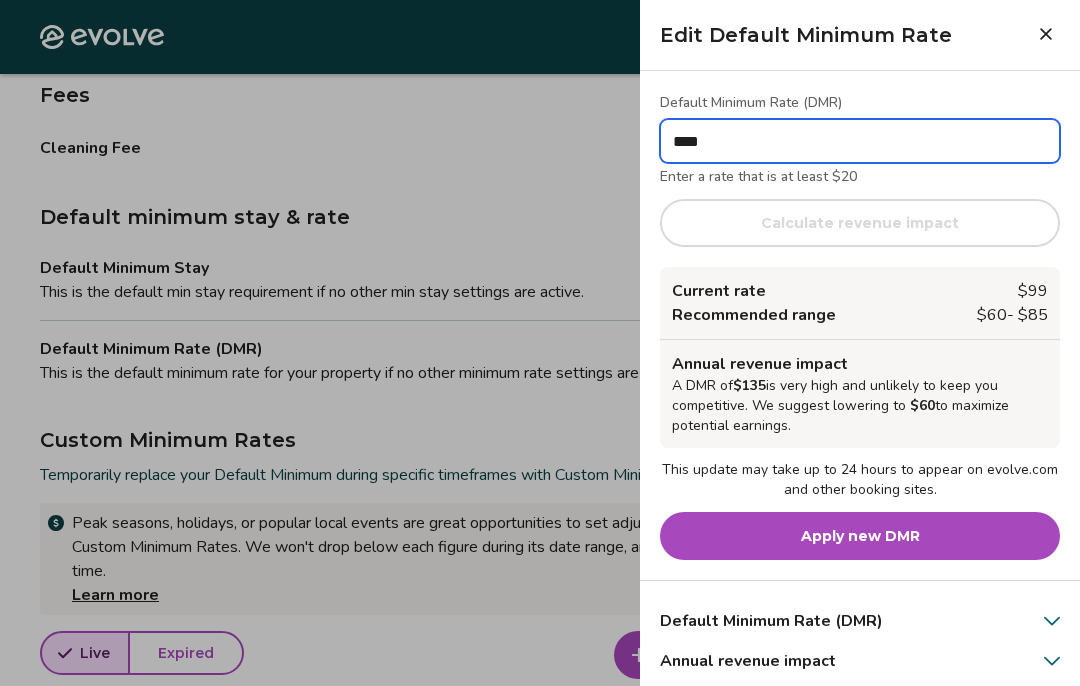 click on "****" at bounding box center [860, 141] 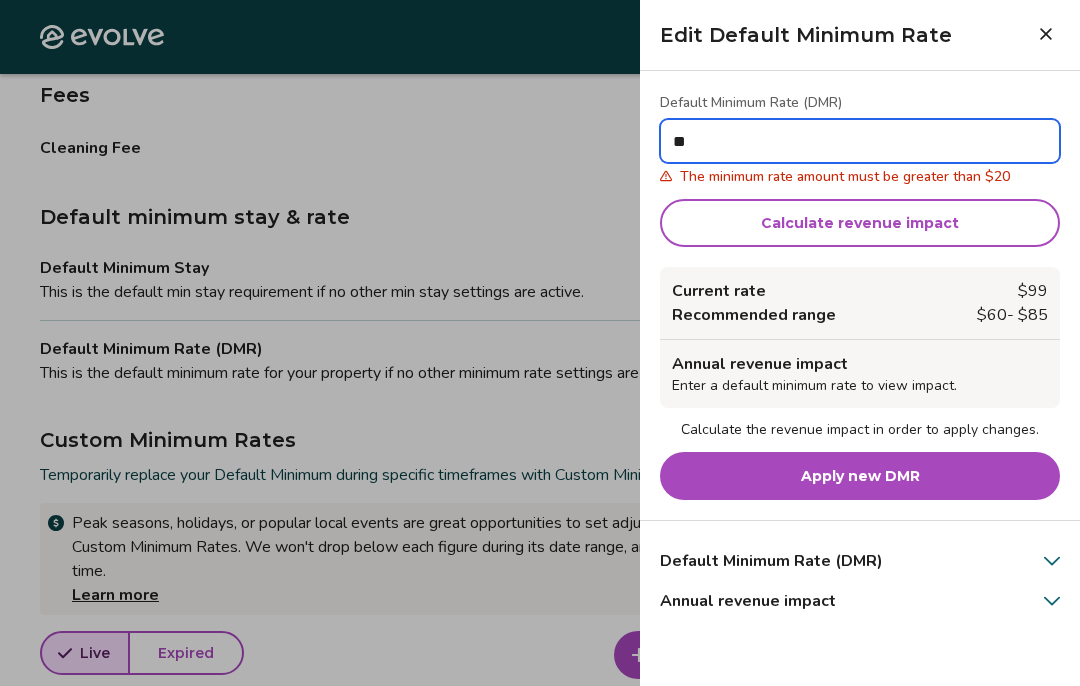 type on "*" 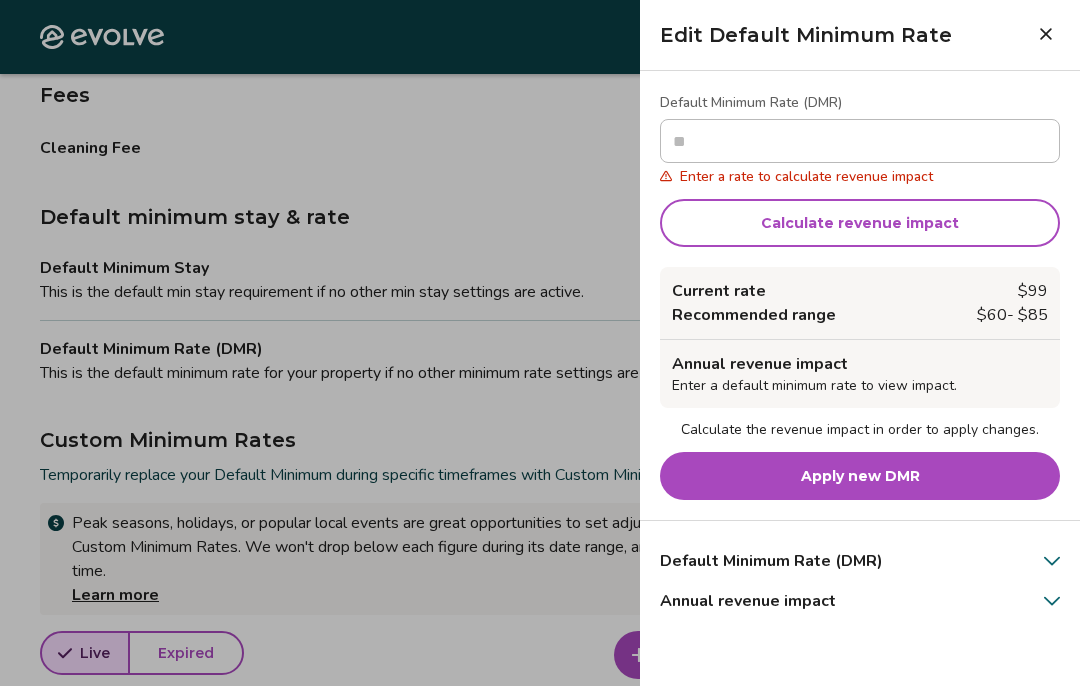 click at bounding box center (1046, 34) 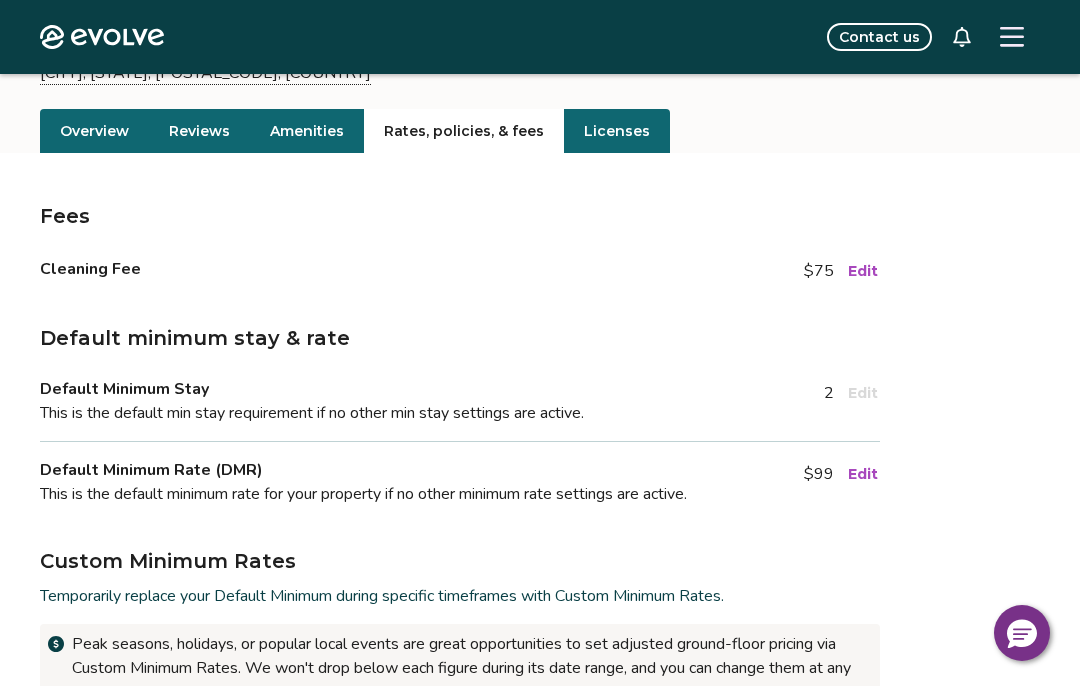 scroll, scrollTop: 0, scrollLeft: 0, axis: both 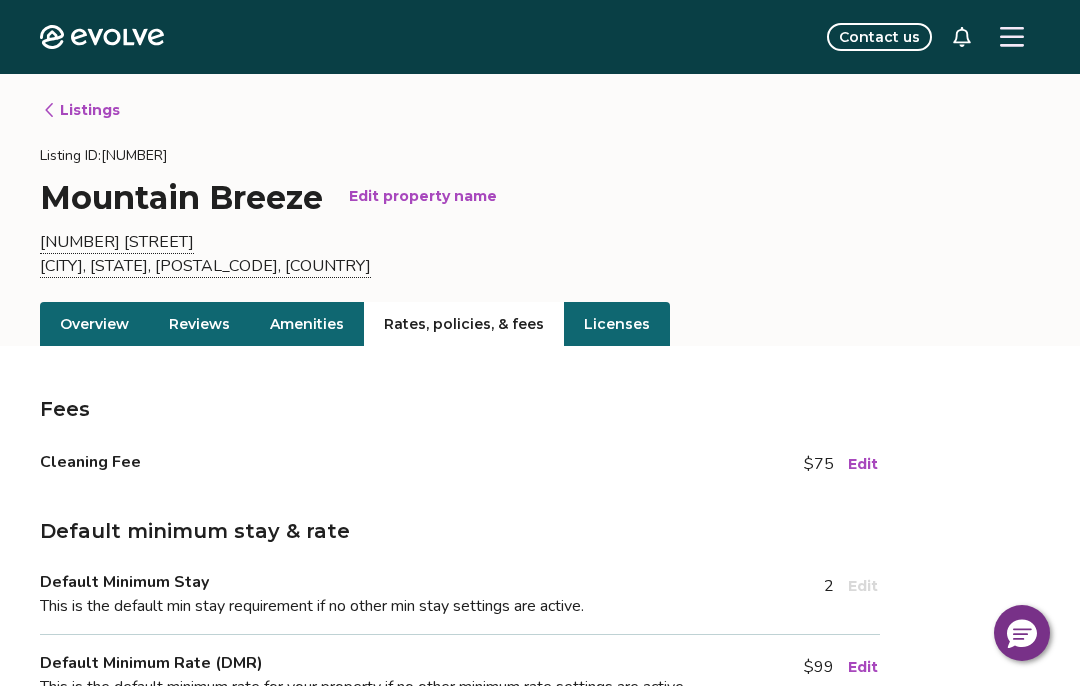 click on "Overview" at bounding box center (94, 324) 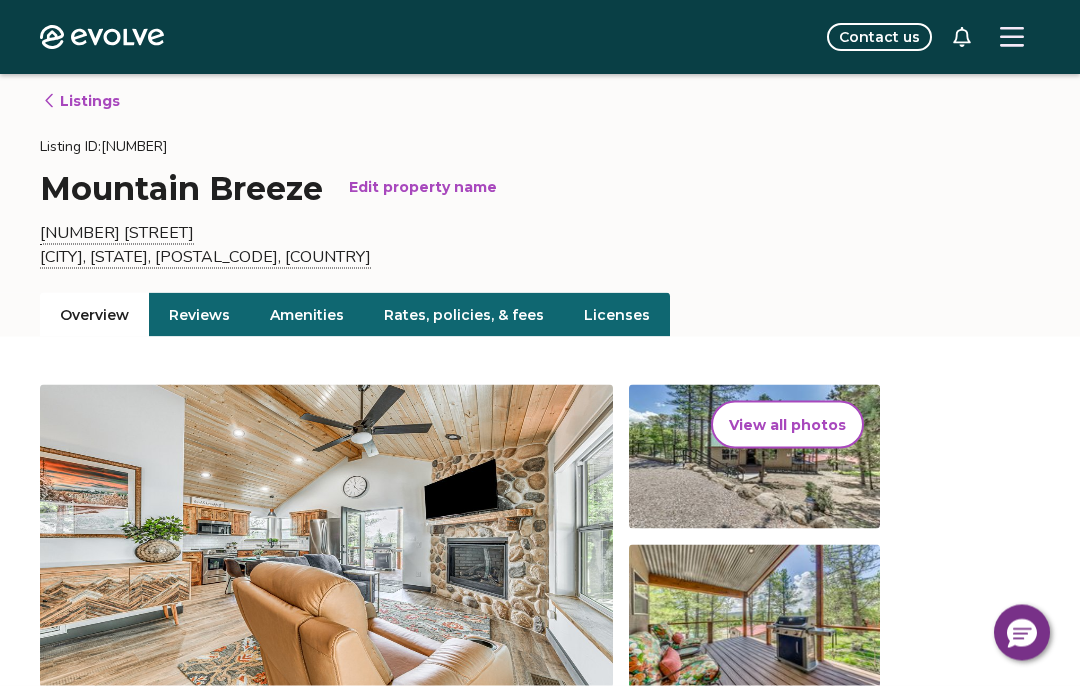 scroll, scrollTop: 0, scrollLeft: 0, axis: both 